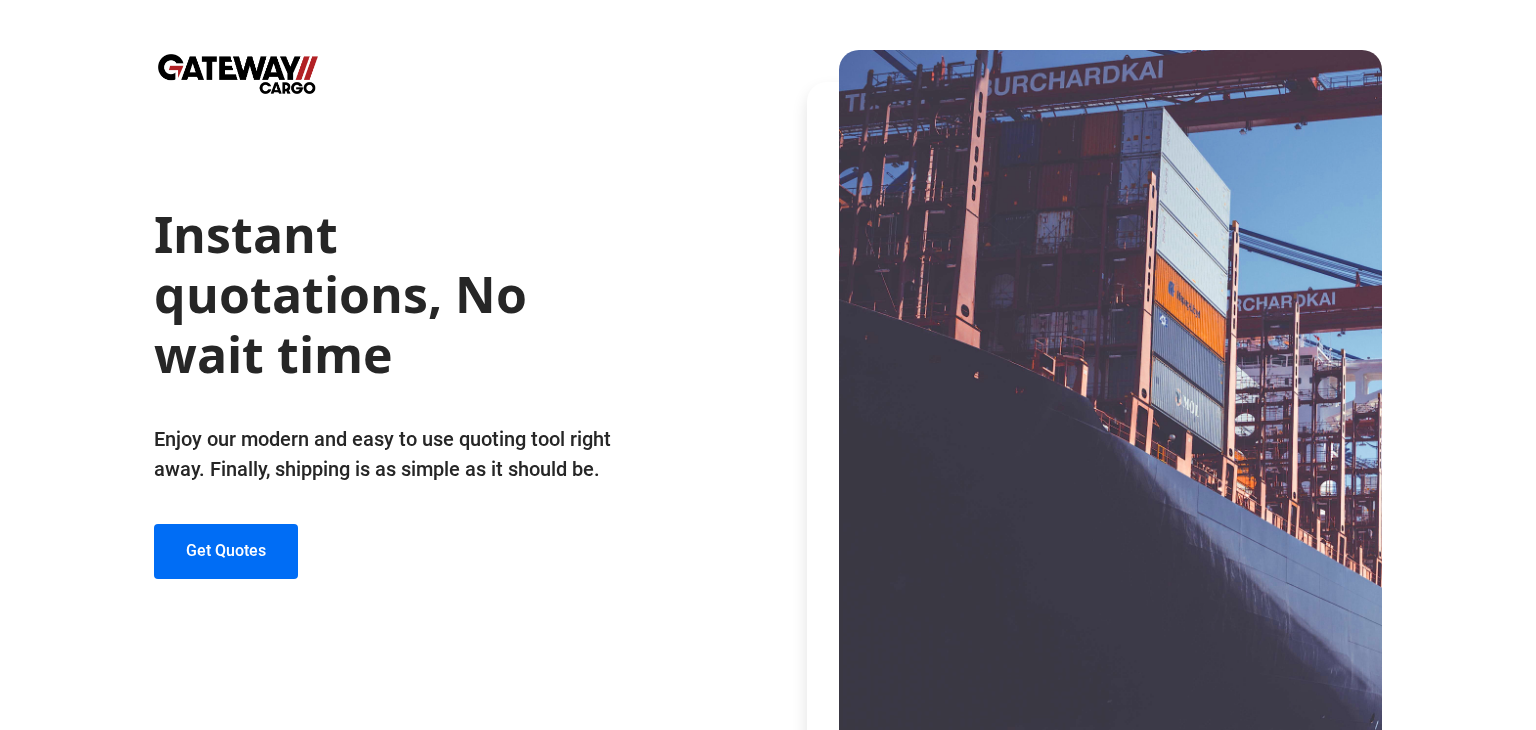 scroll, scrollTop: 0, scrollLeft: 0, axis: both 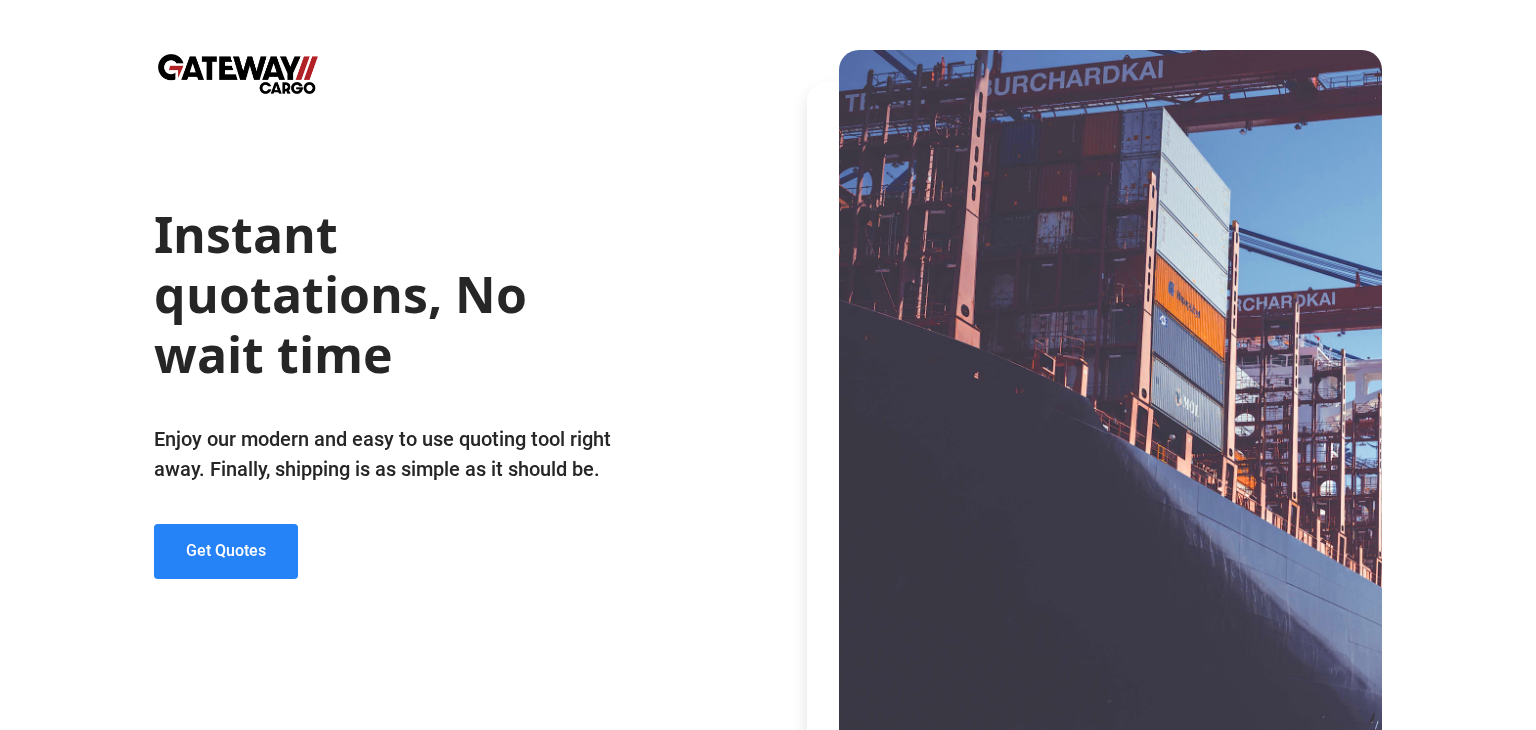 click on "Get Quotes" 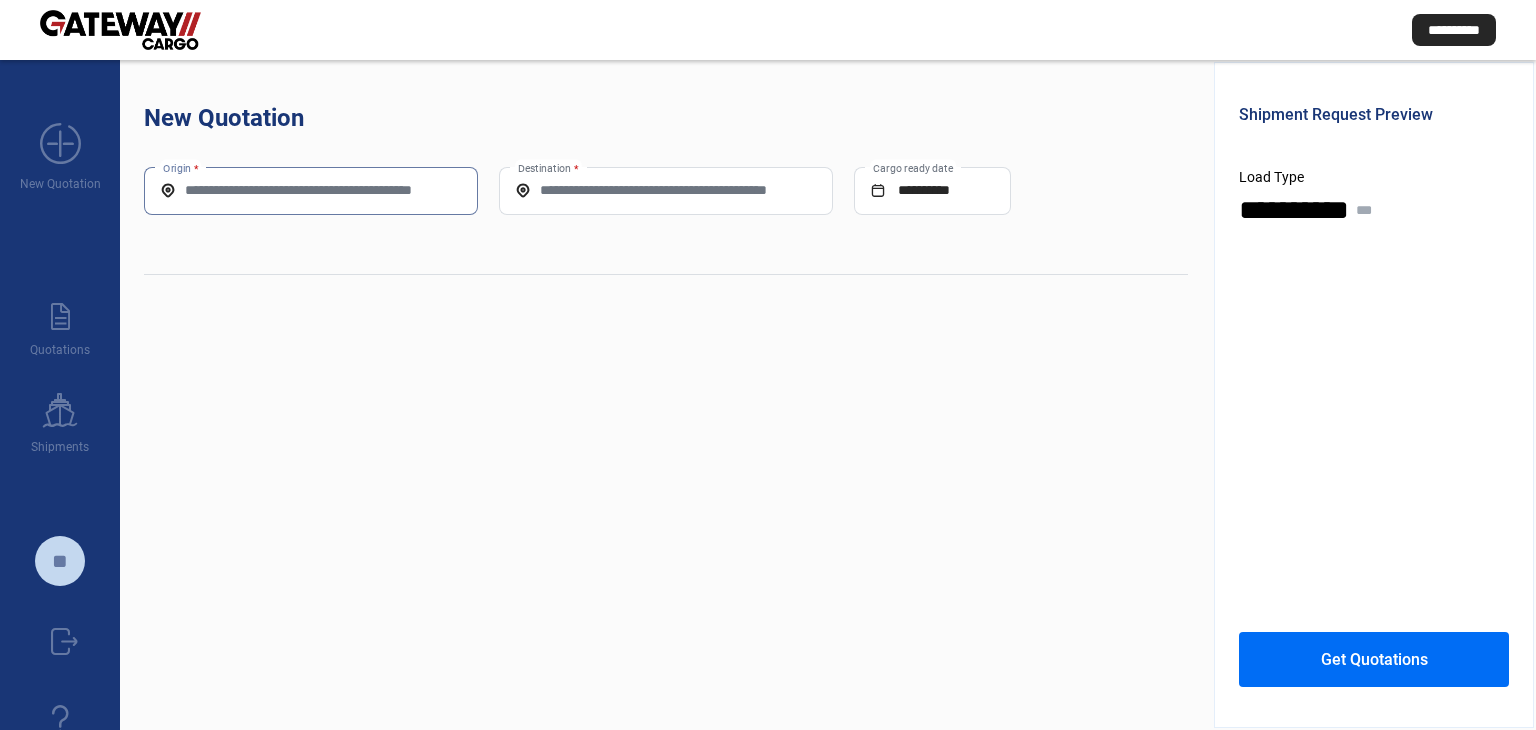 click on "Origin *" at bounding box center [311, 190] 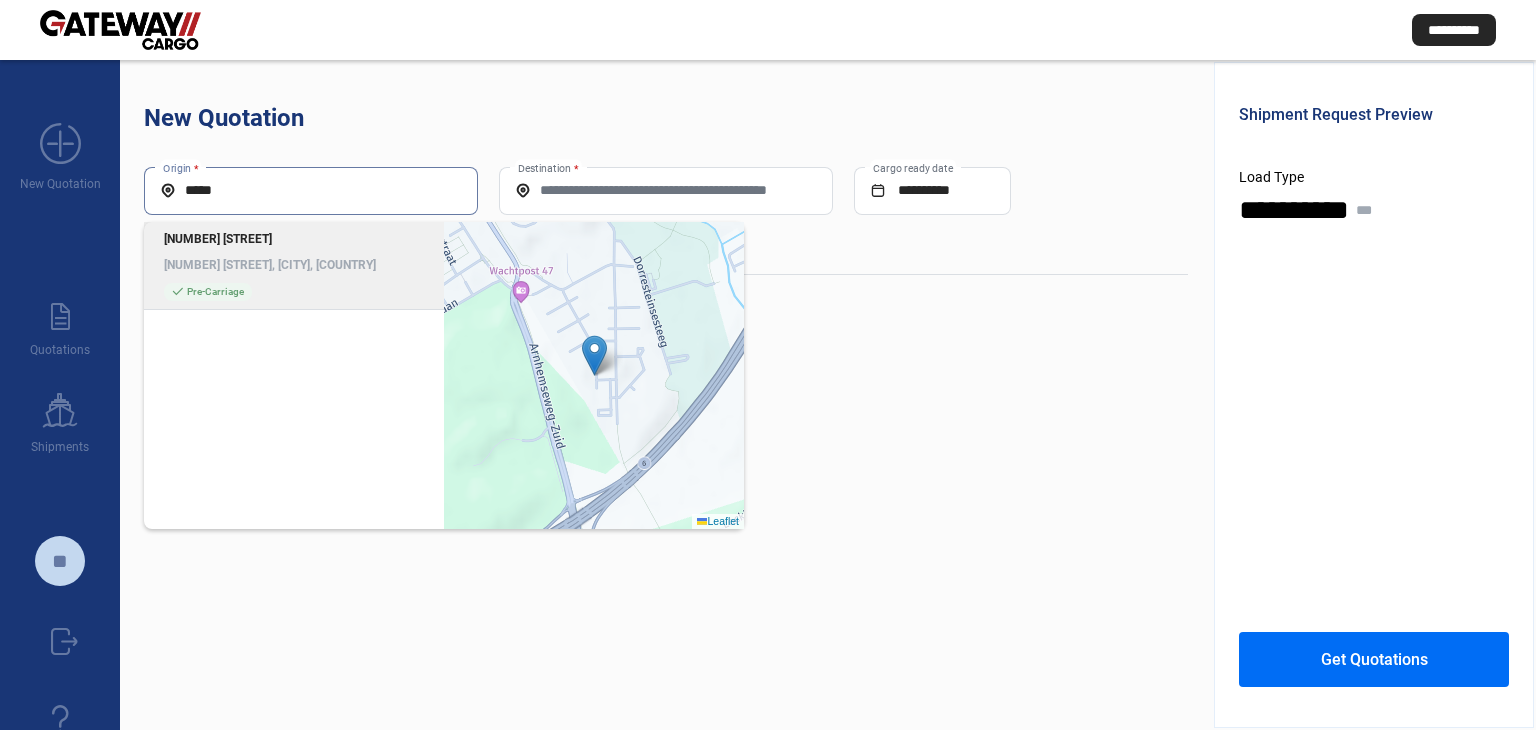 click on "Dorresteinseweg 49820, Amersfoort, Netherlands" 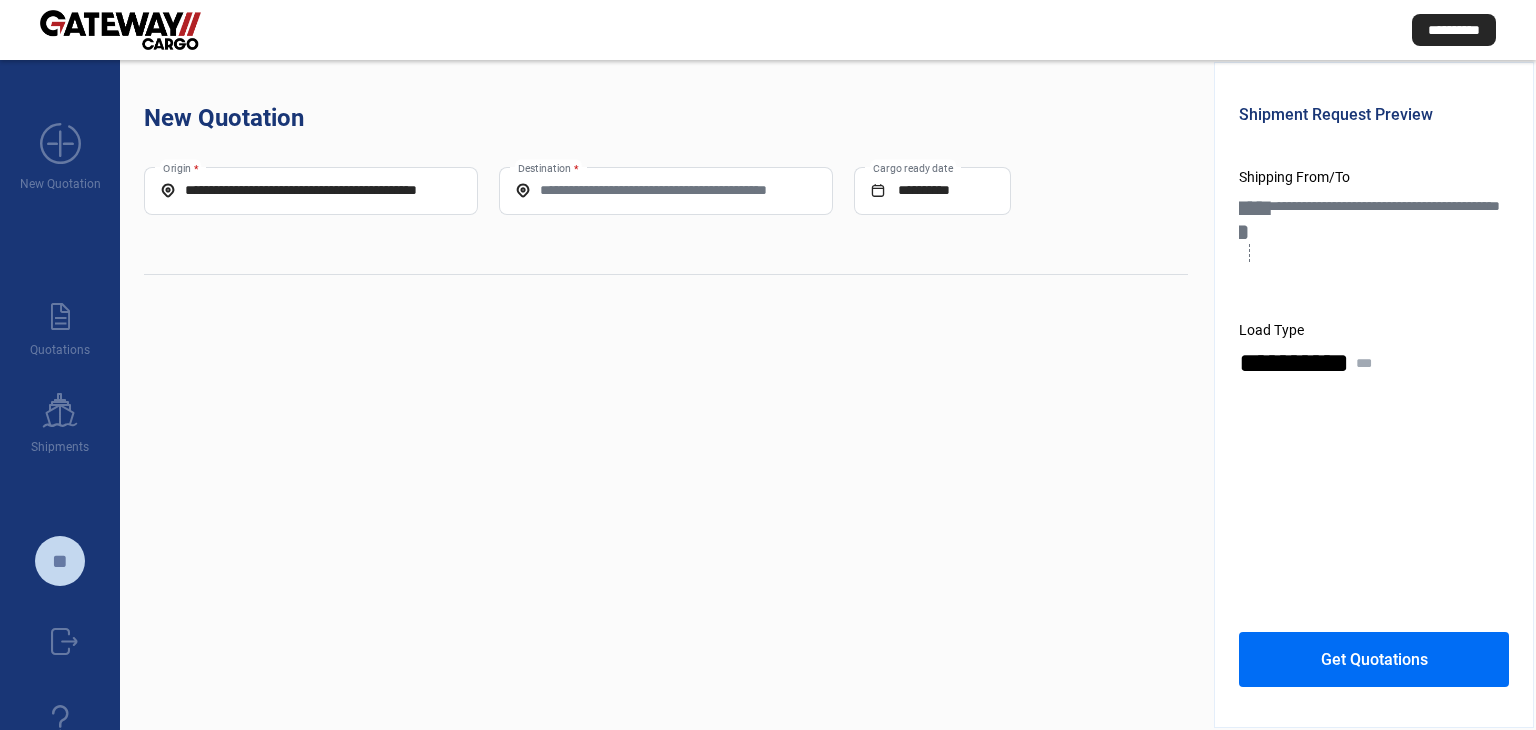click on "**********" at bounding box center (311, 190) 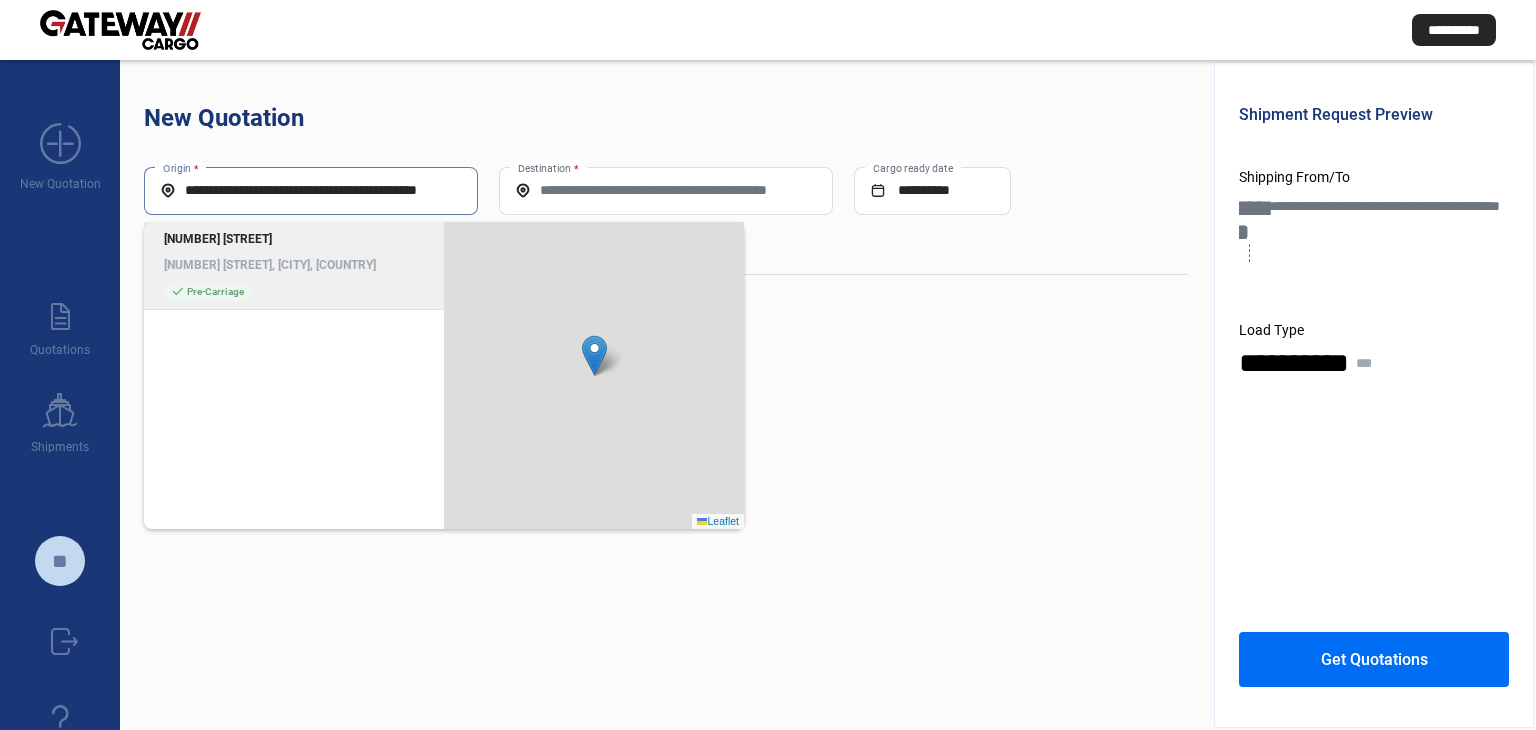 click on "**********" at bounding box center [311, 190] 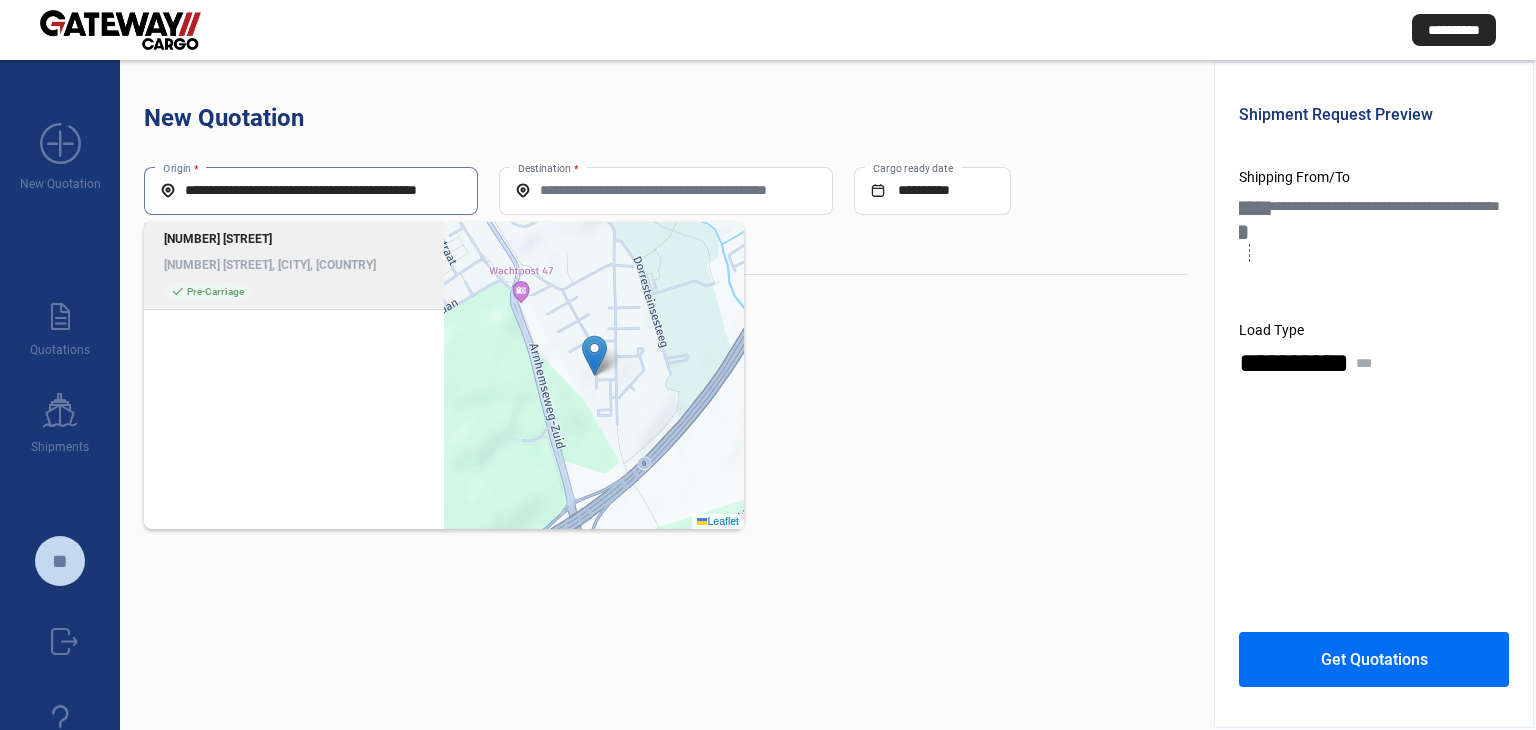 click on "**********" at bounding box center (311, 190) 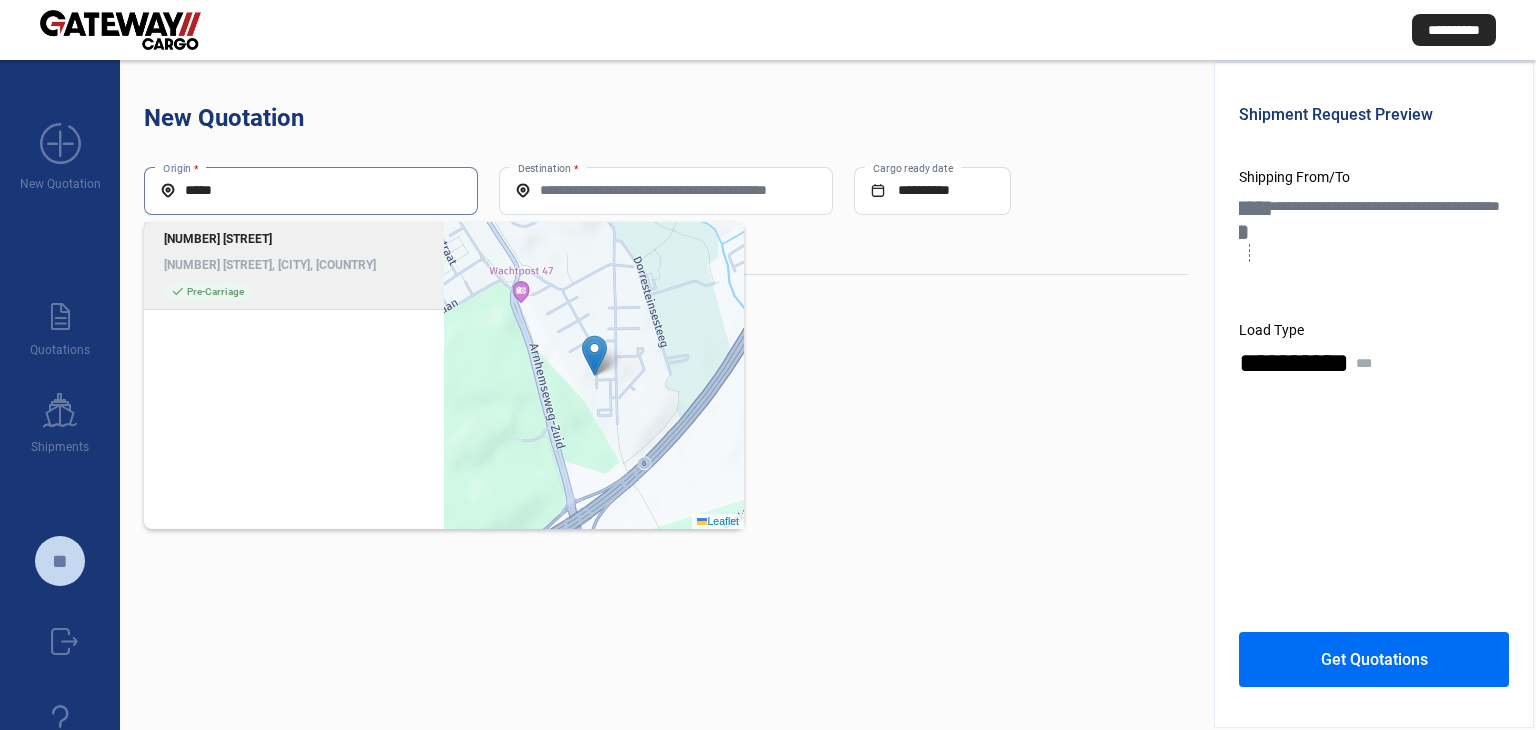 type on "*****" 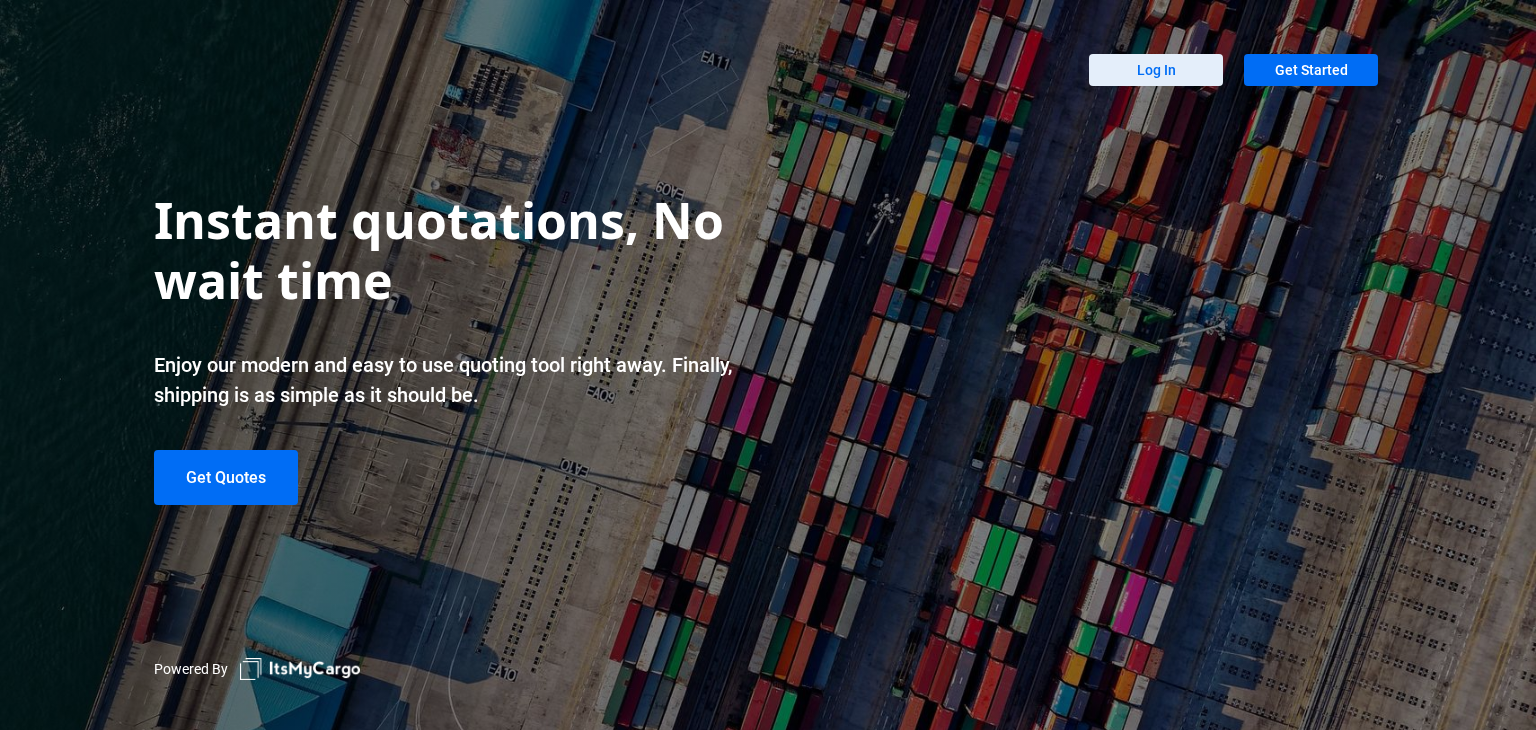 scroll, scrollTop: 0, scrollLeft: 0, axis: both 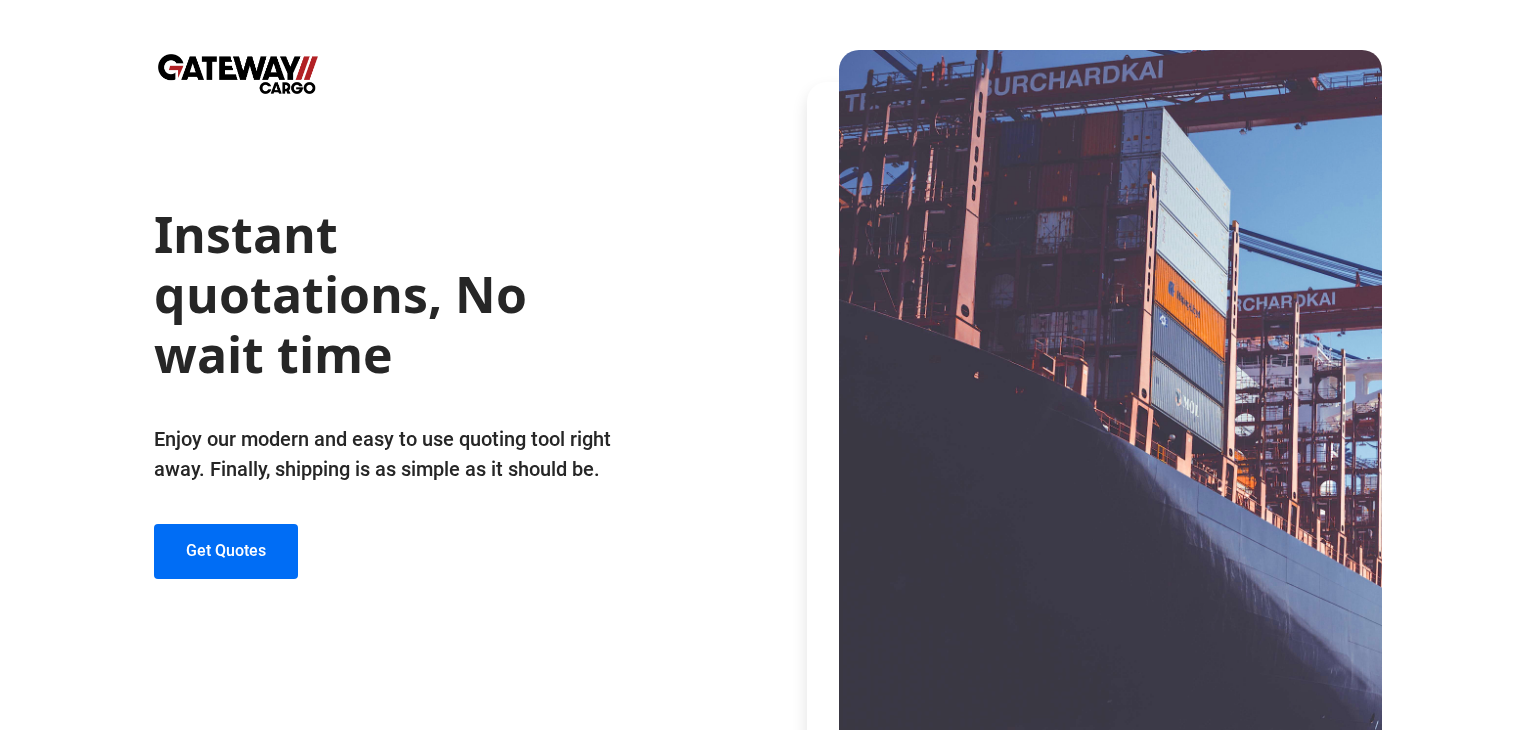 drag, startPoint x: 1514, startPoint y: 351, endPoint x: 1289, endPoint y: 334, distance: 225.64131 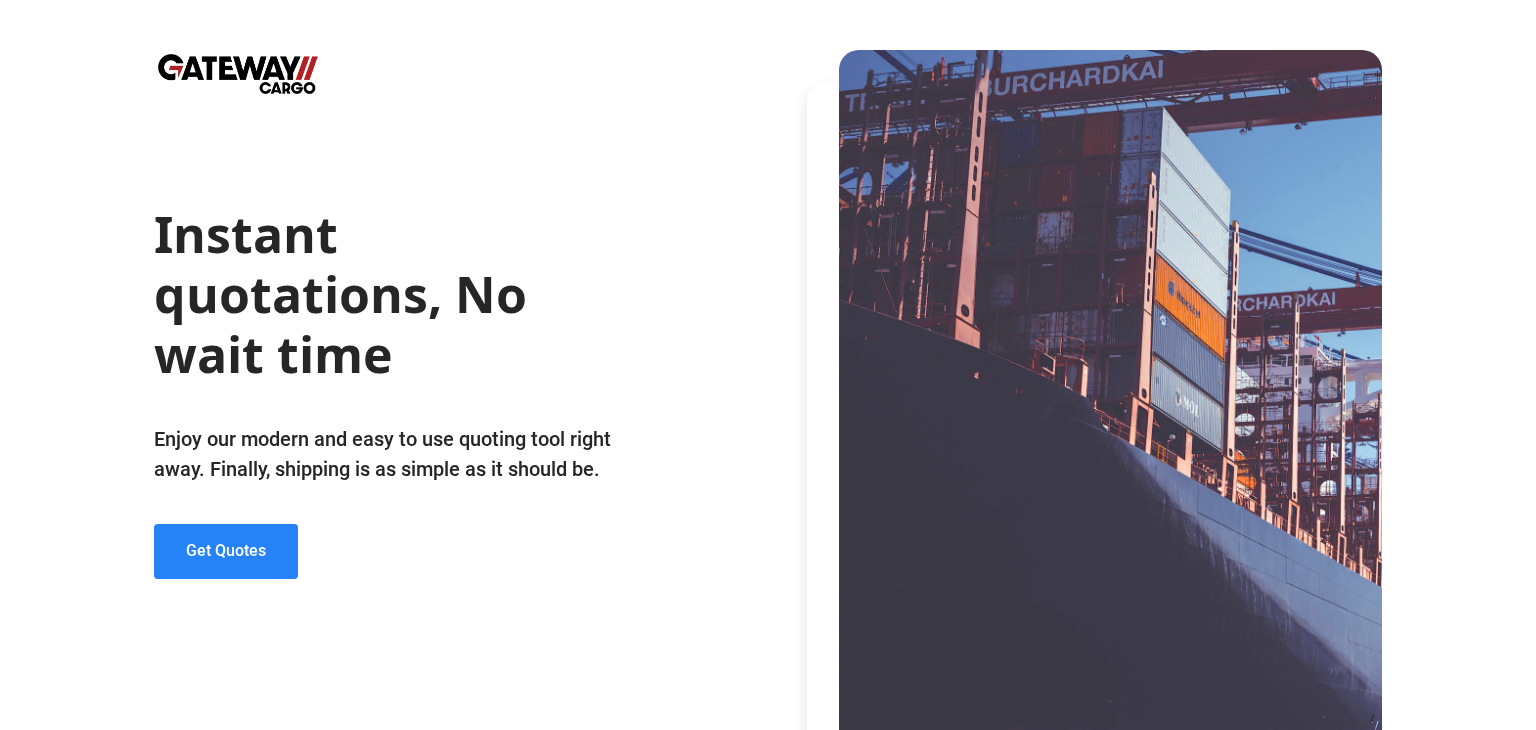 click on "Get Quotes" 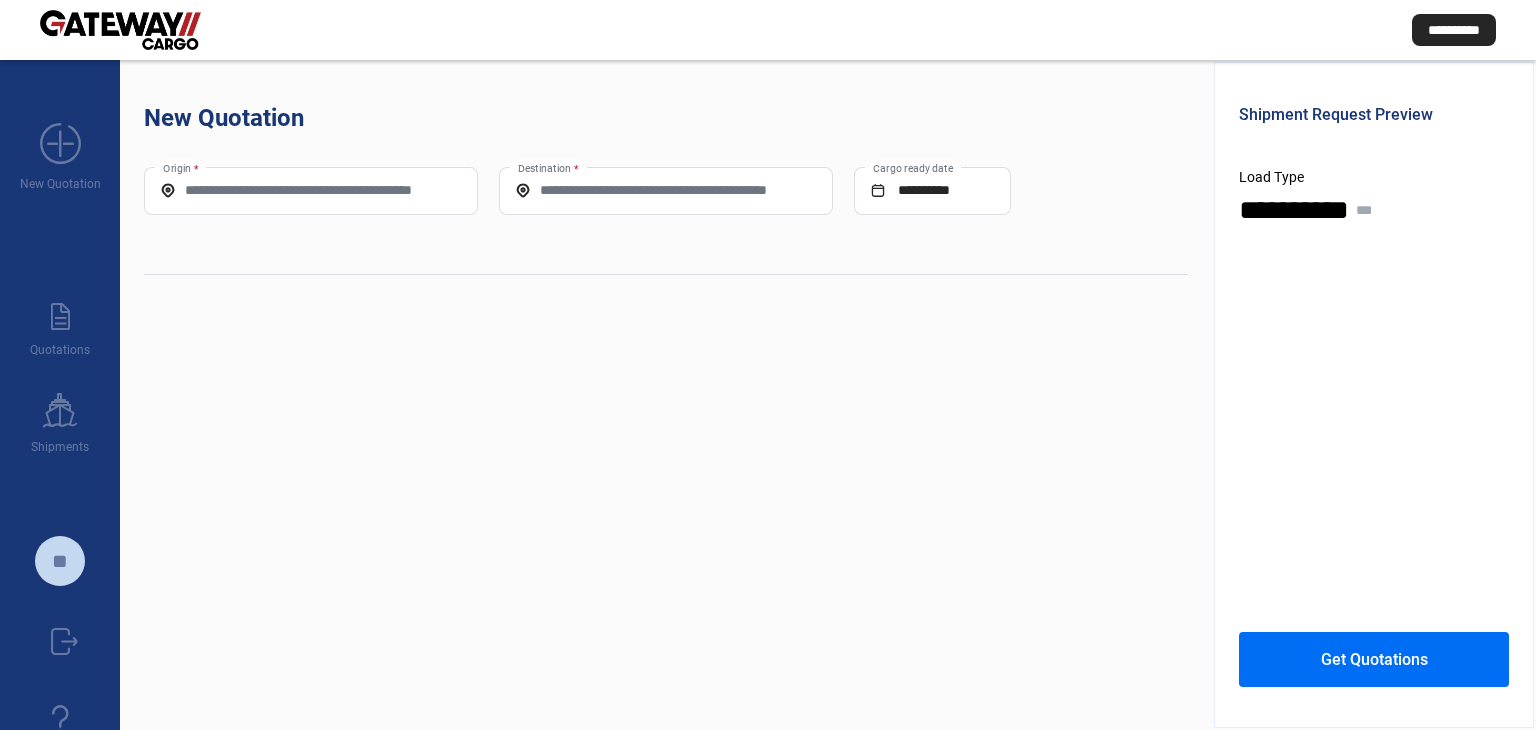 click on "New Quotation" 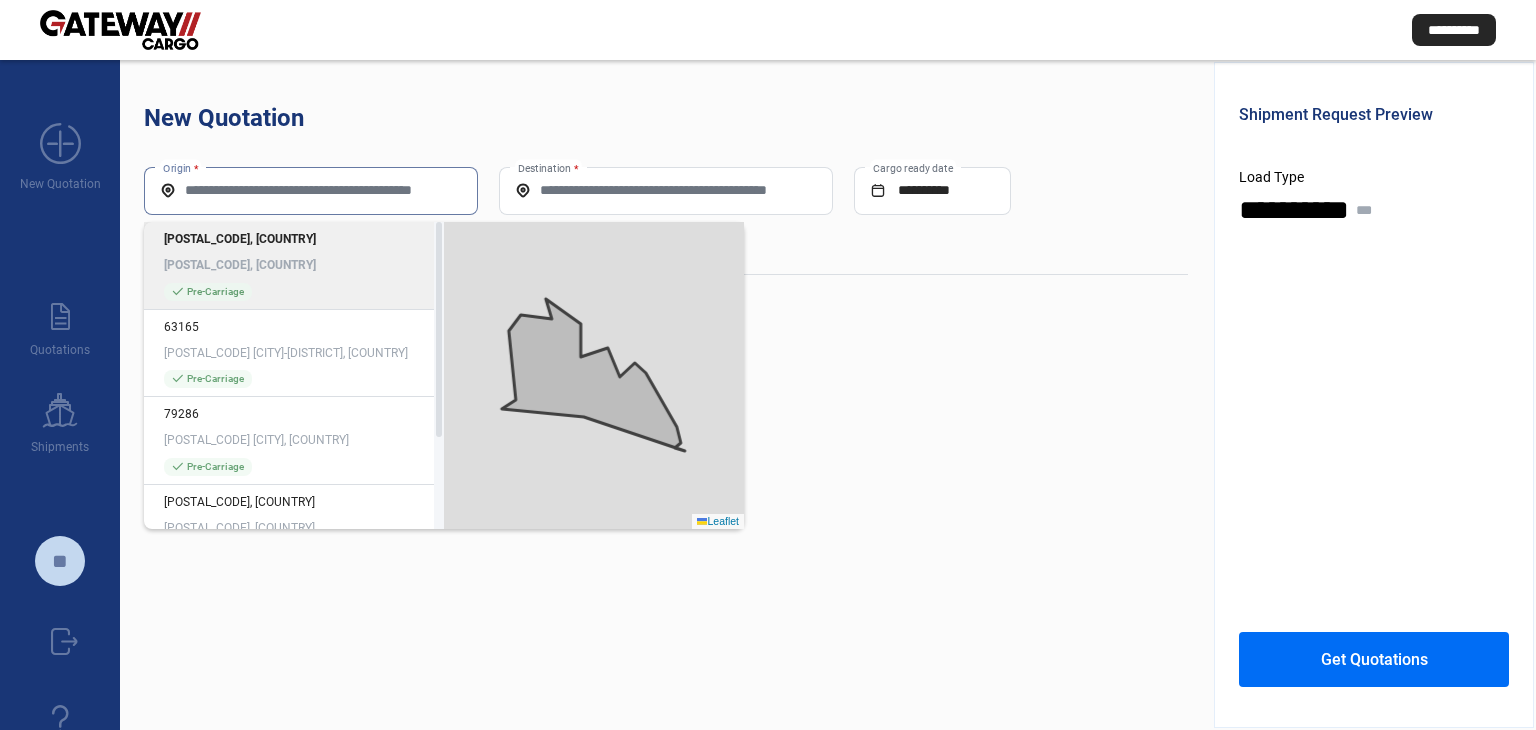 click on "Origin *" at bounding box center (311, 190) 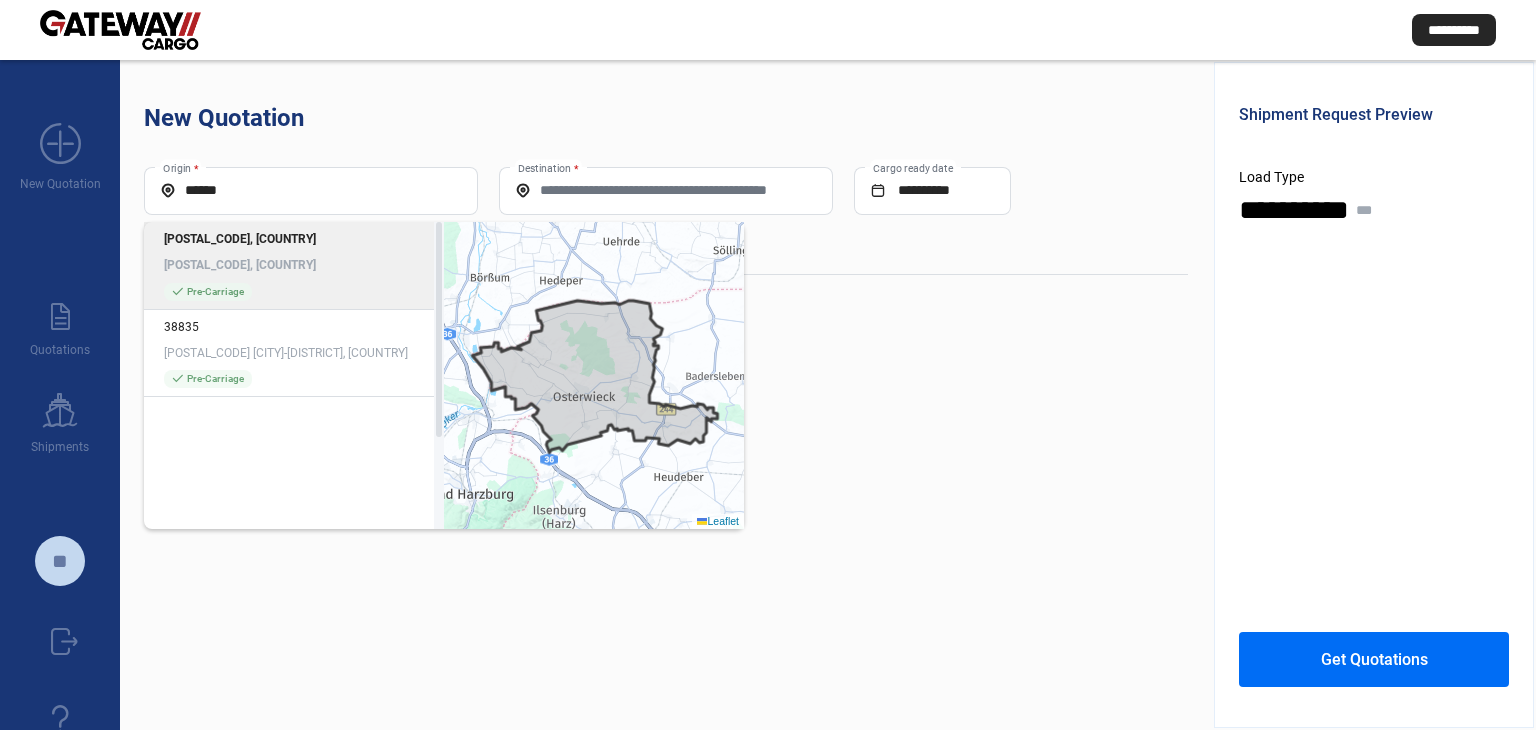 drag, startPoint x: 325, startPoint y: 167, endPoint x: 312, endPoint y: 183, distance: 20.615528 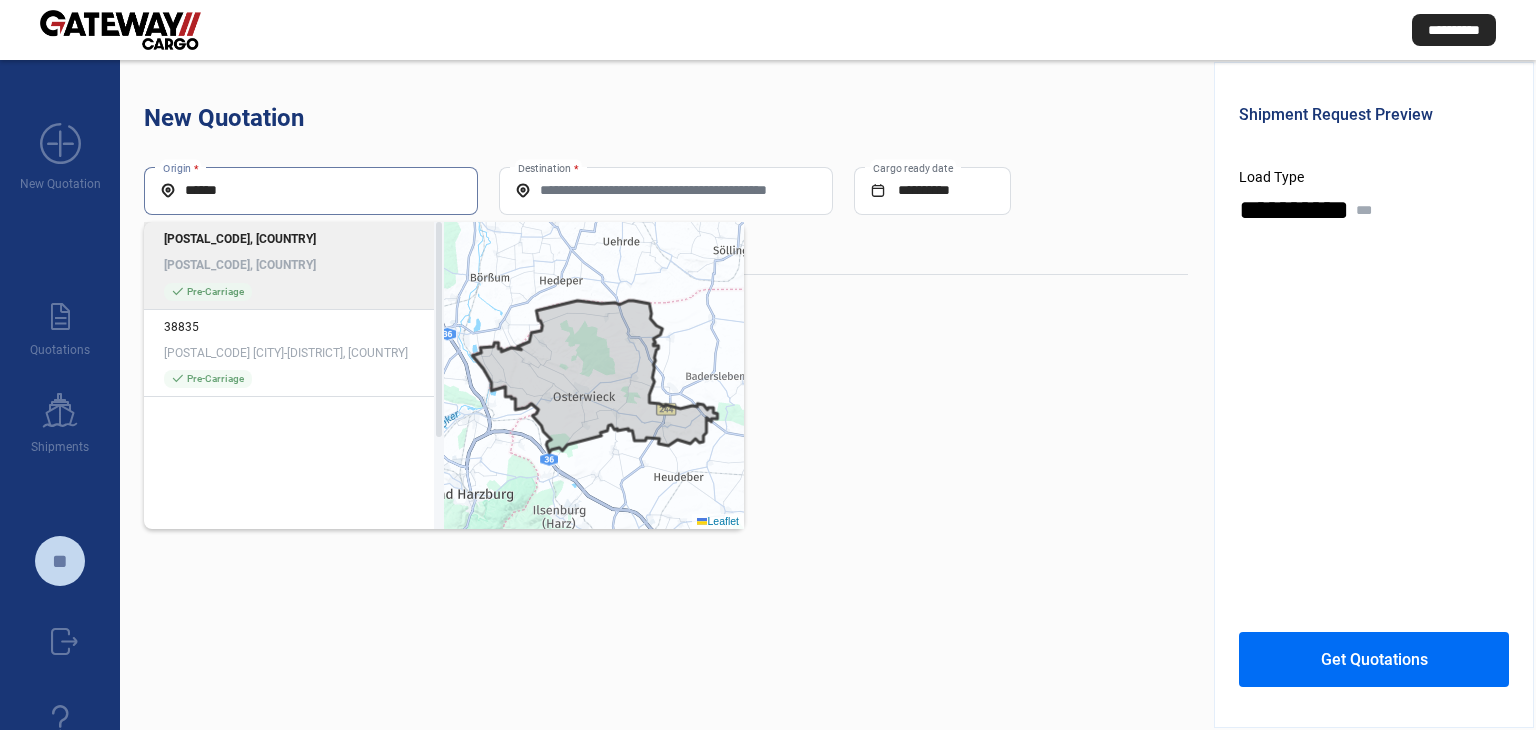 click on "*****" at bounding box center (311, 190) 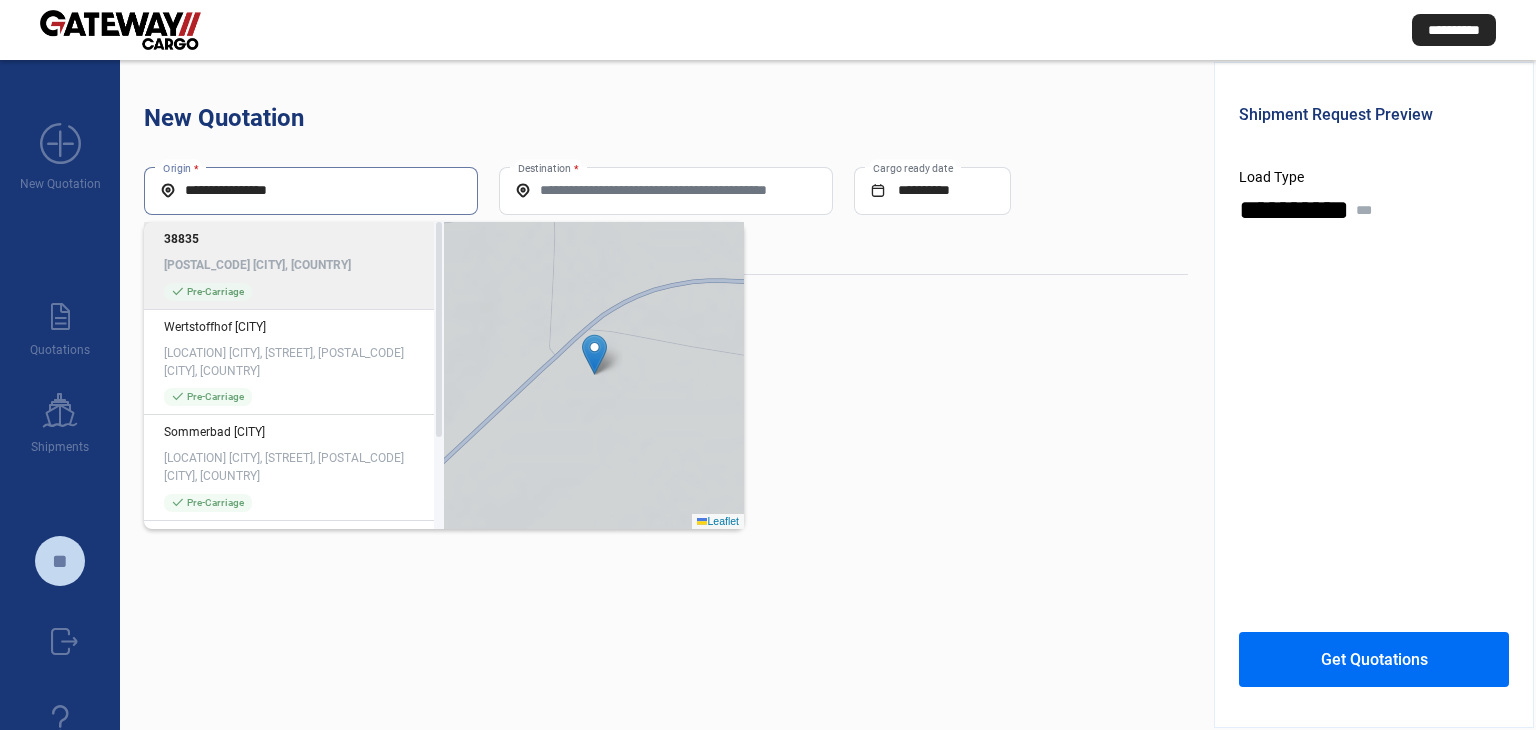 type on "**********" 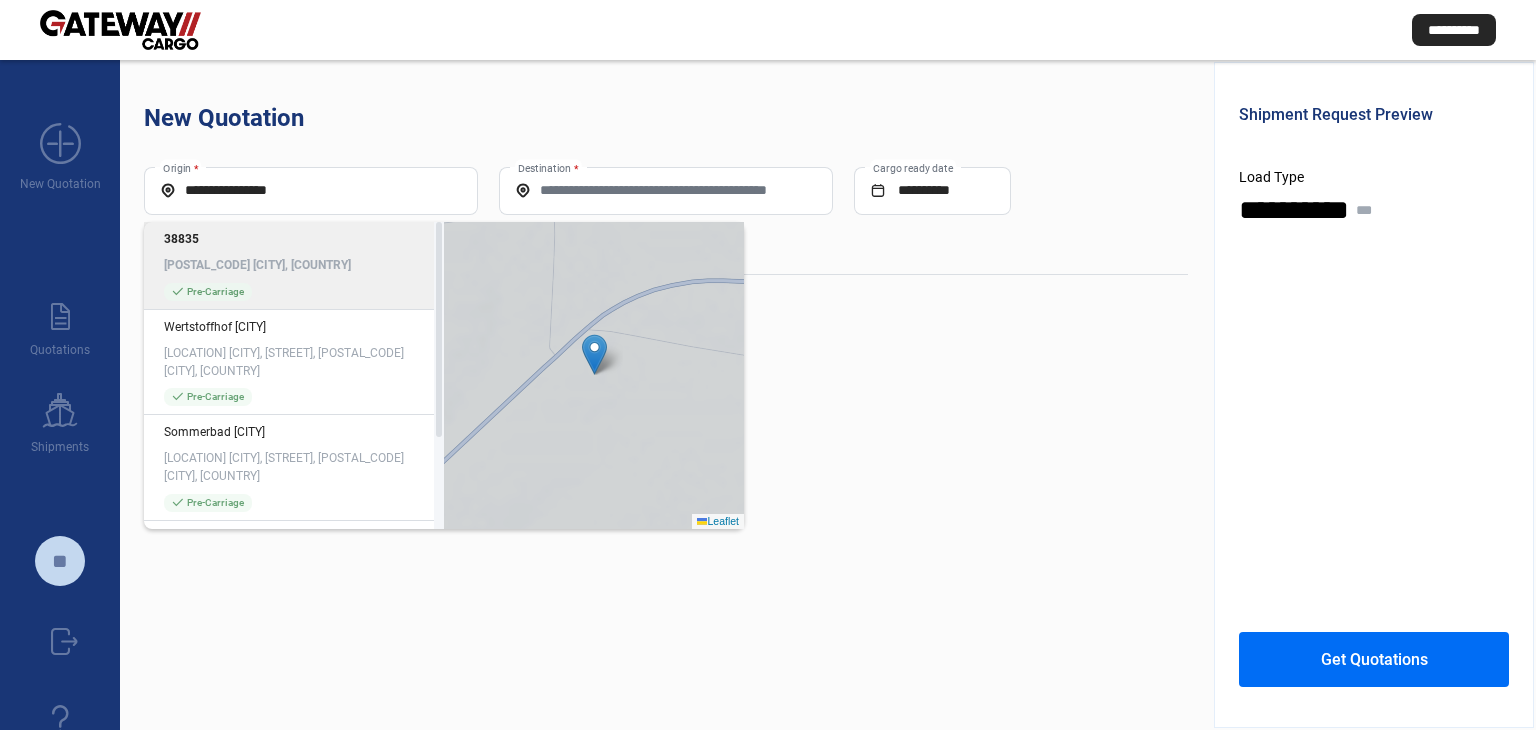 click on "check_mark  Pre-Carriage" 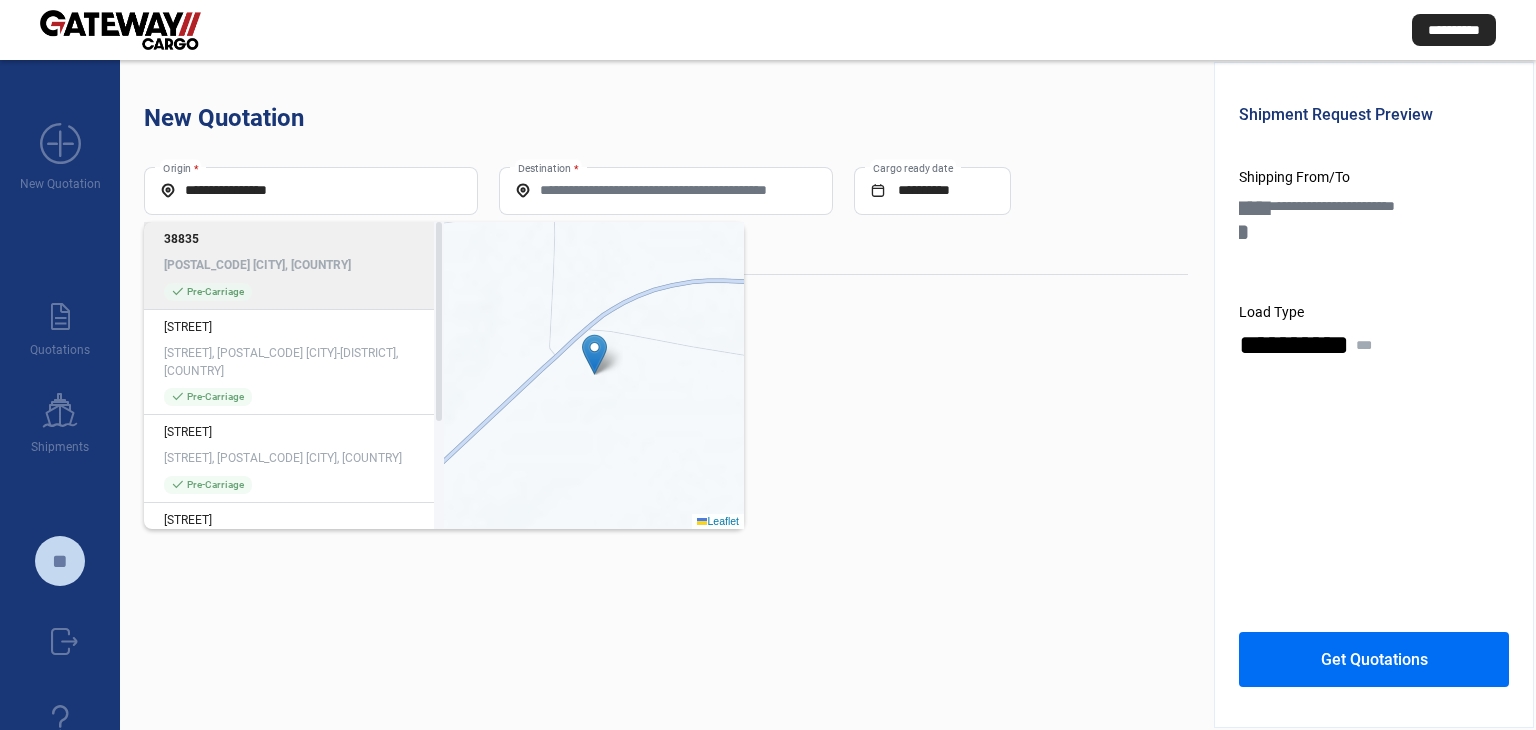 click on "New Quotation" 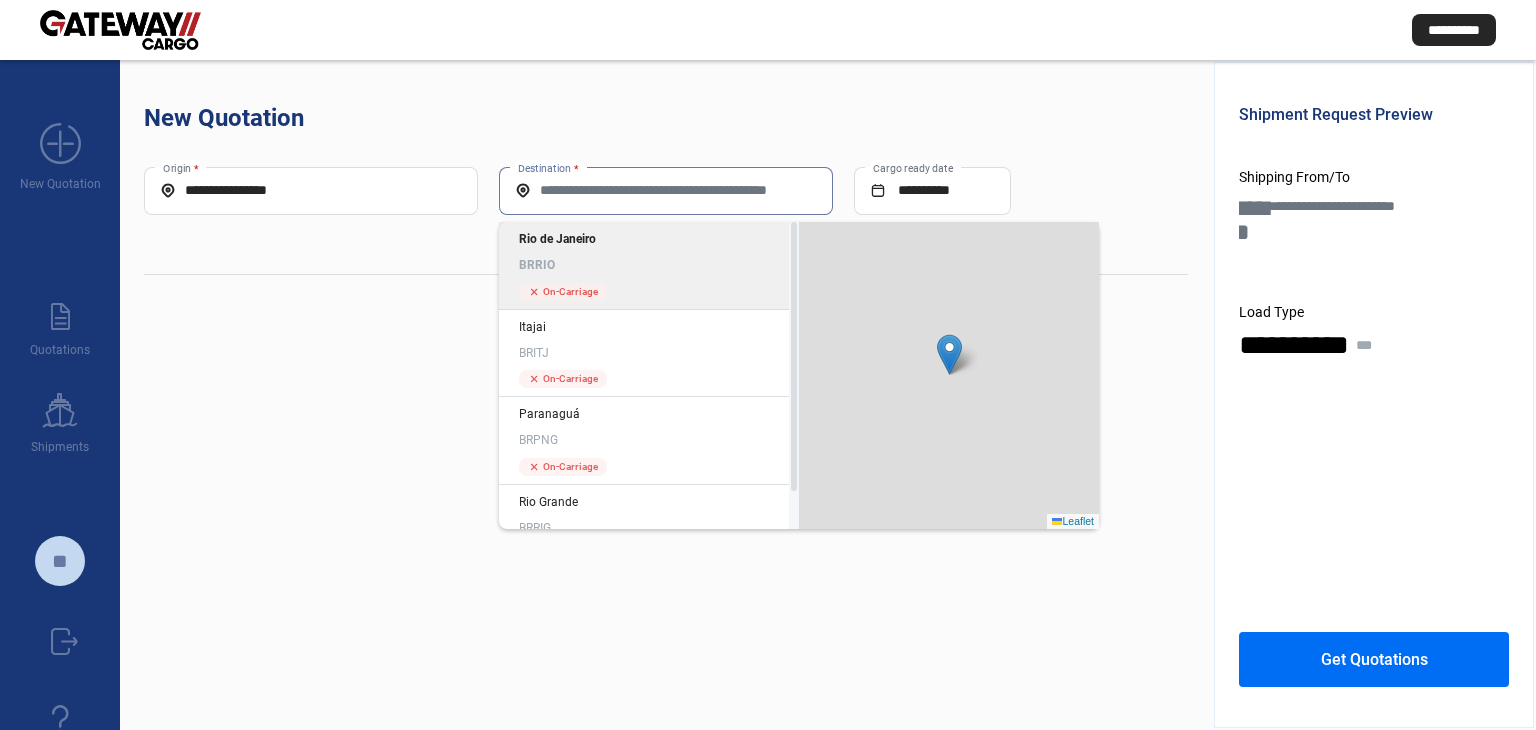 click on "Destination *" at bounding box center (666, 190) 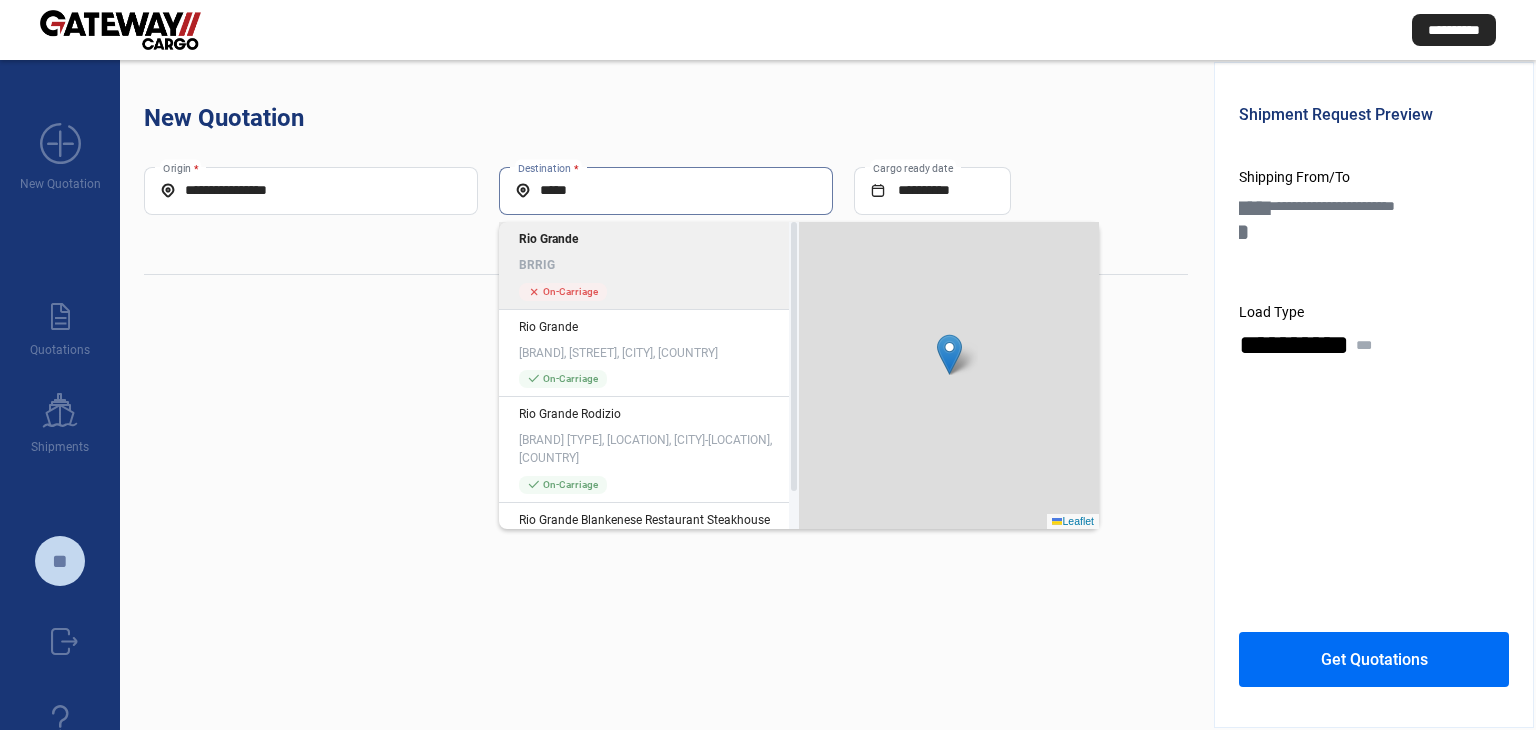 type on "*****" 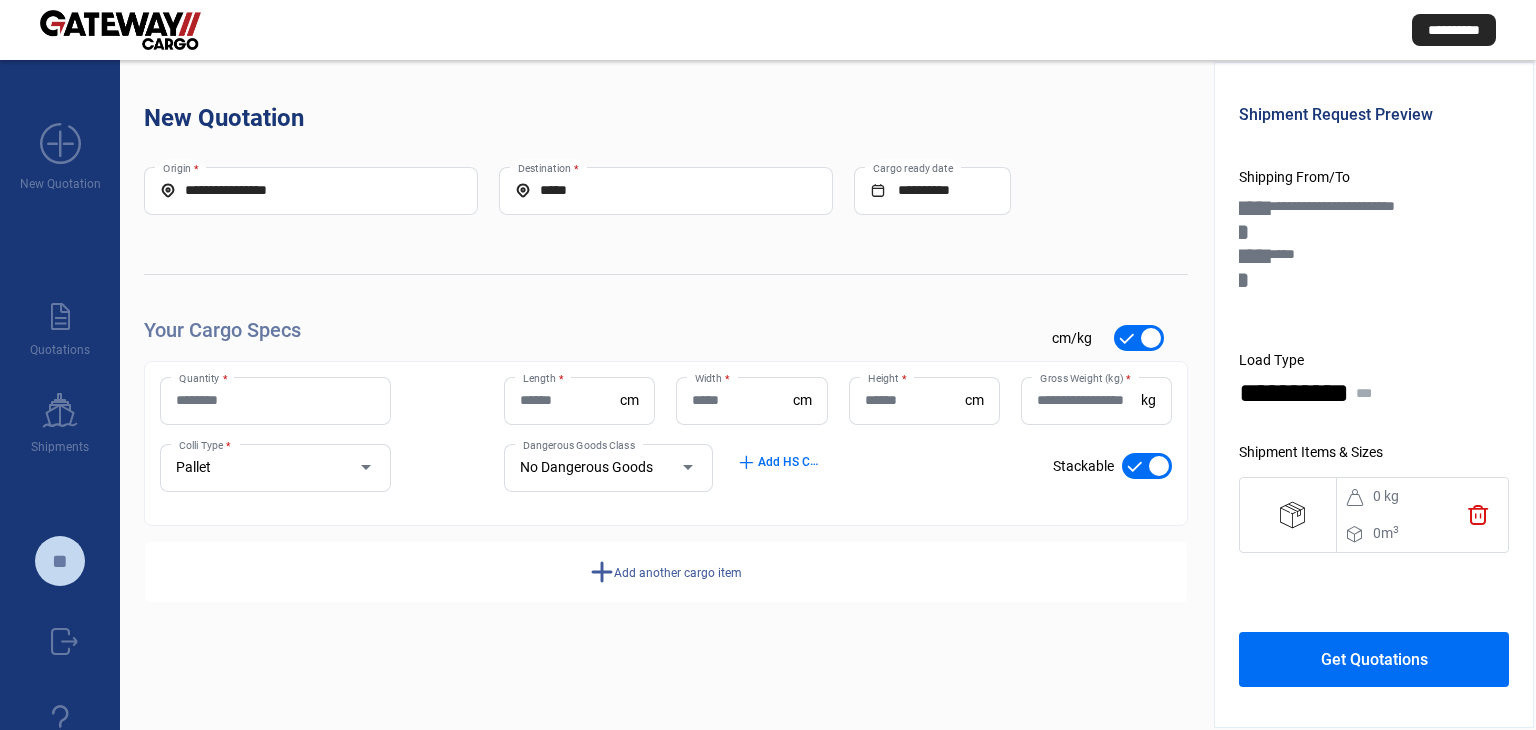 click on "Quantity *" at bounding box center [275, 400] 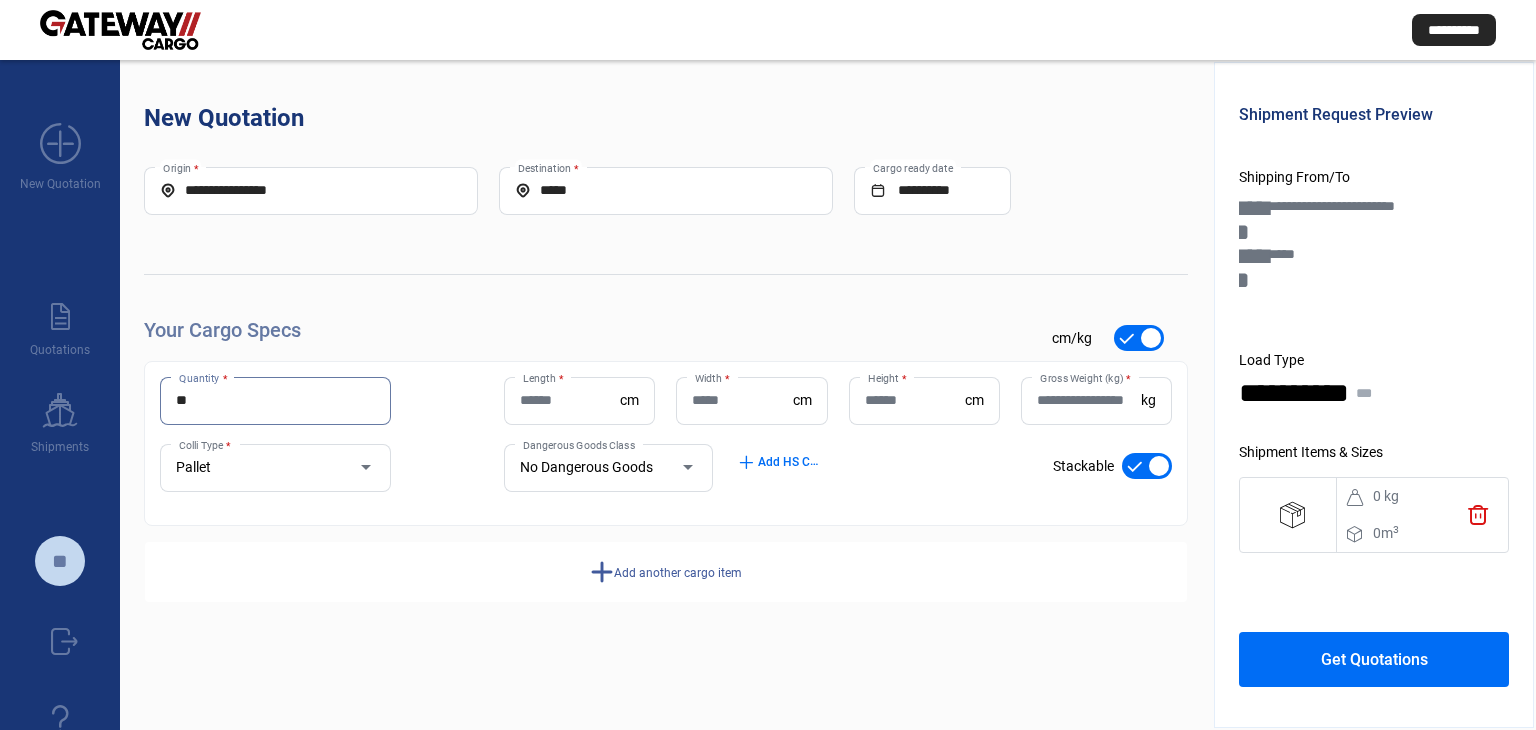type on "**" 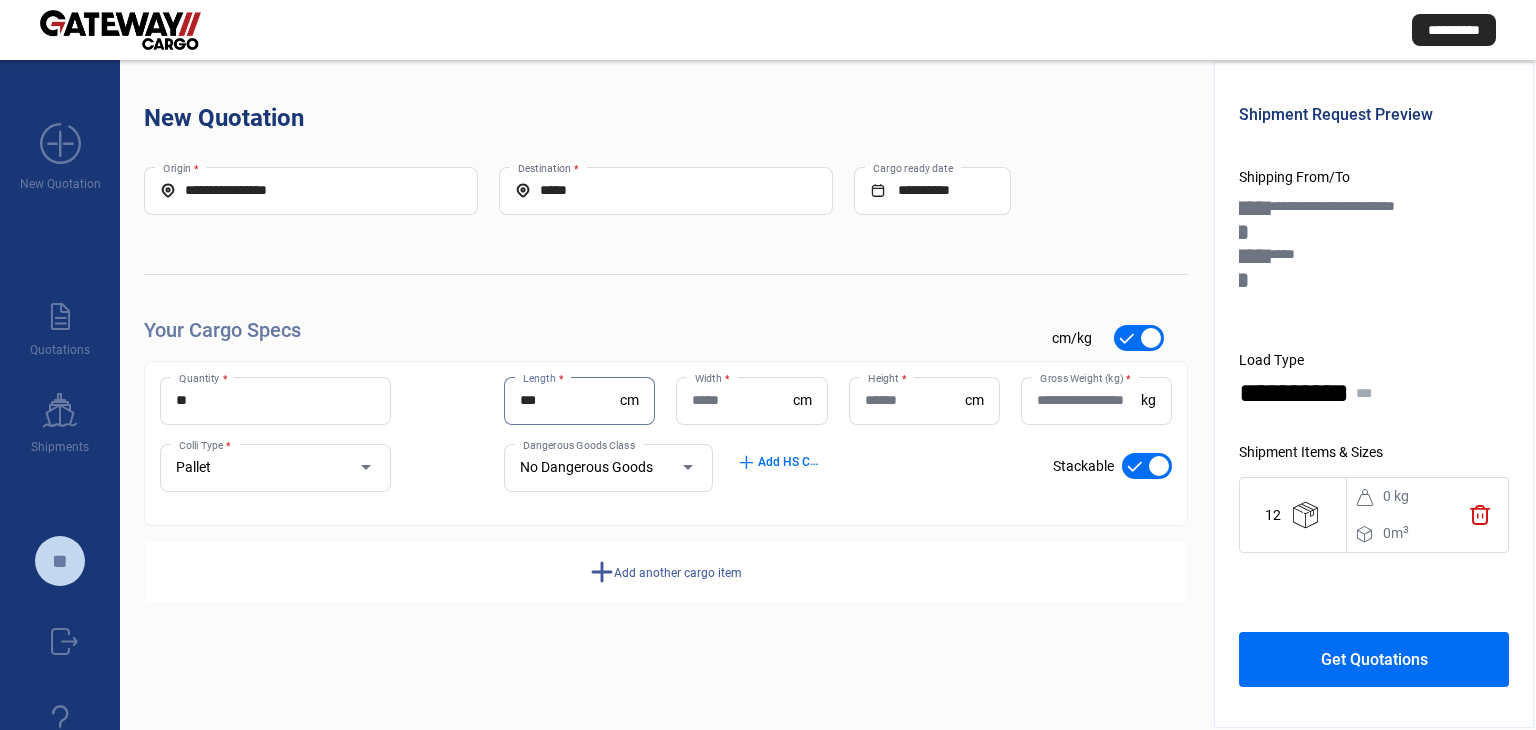 type on "***" 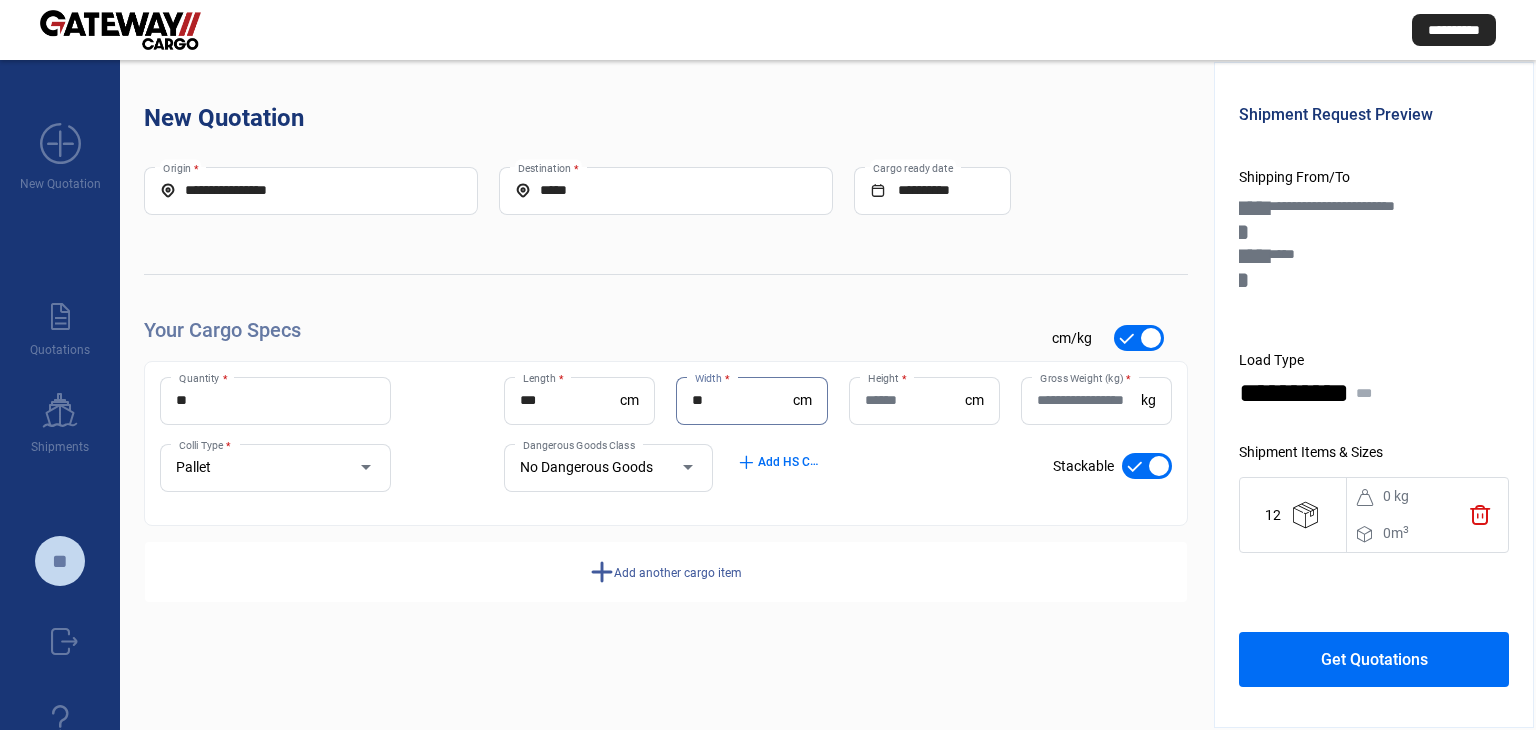 type on "**" 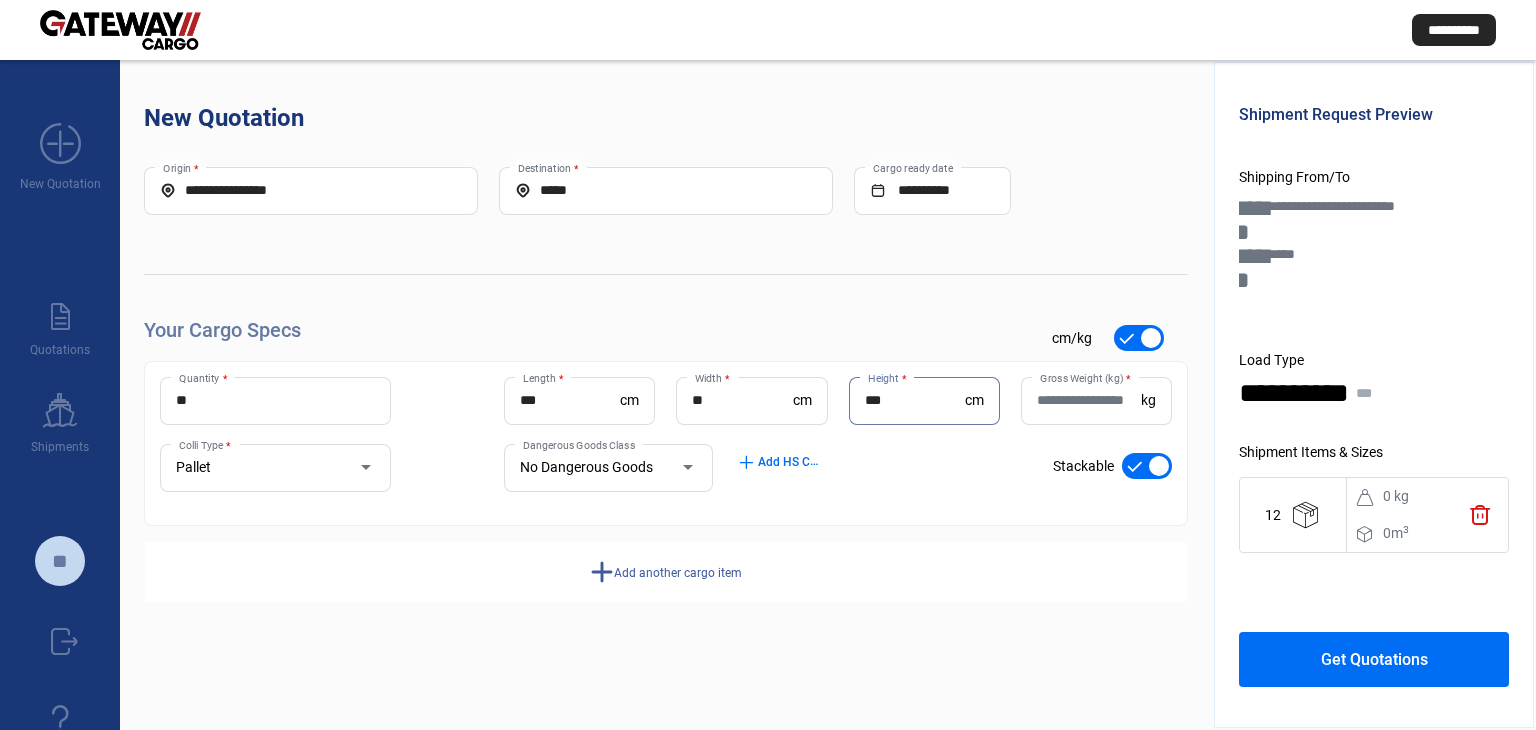 type on "***" 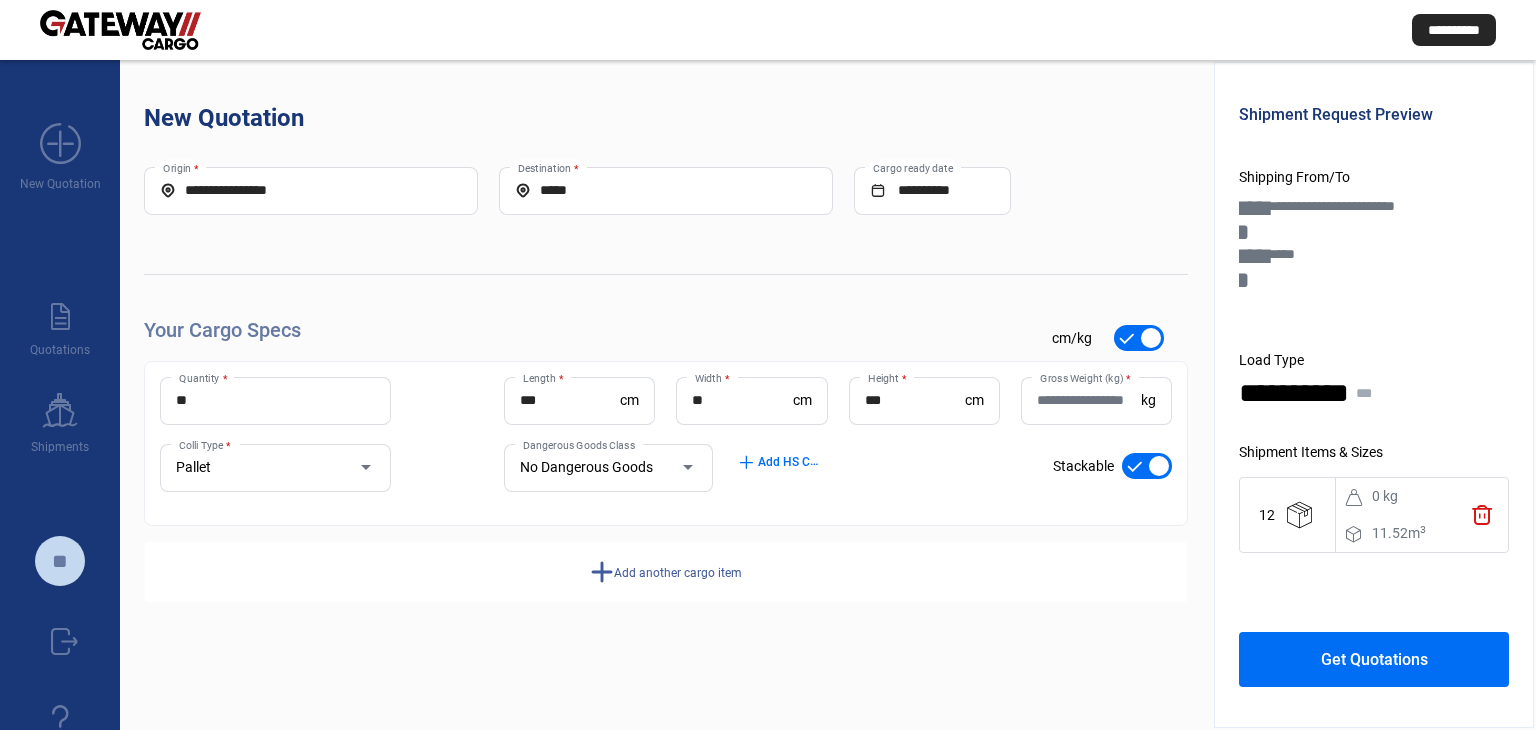 click on "Gross Weight (kg)  *" 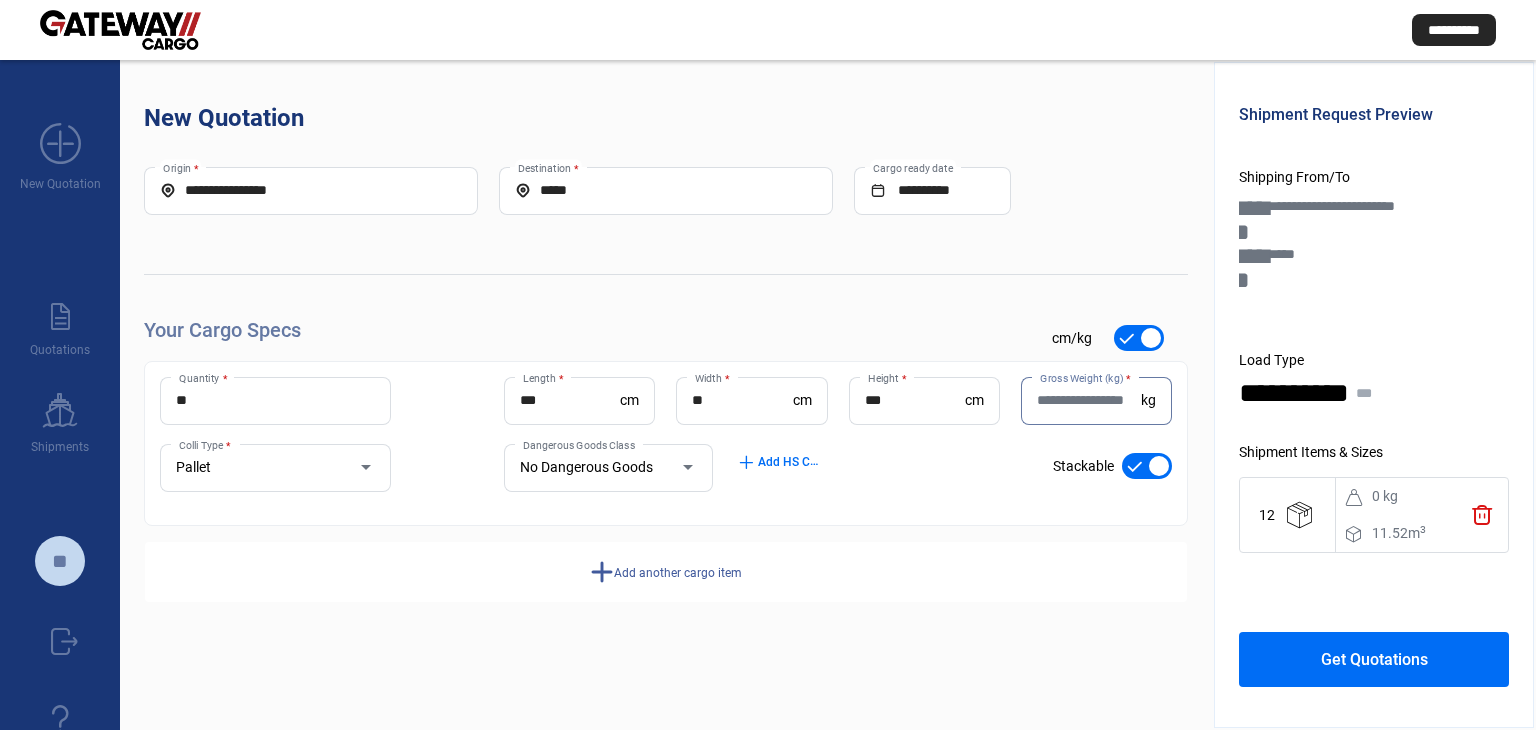 click on "Gross Weight (kg)  *" 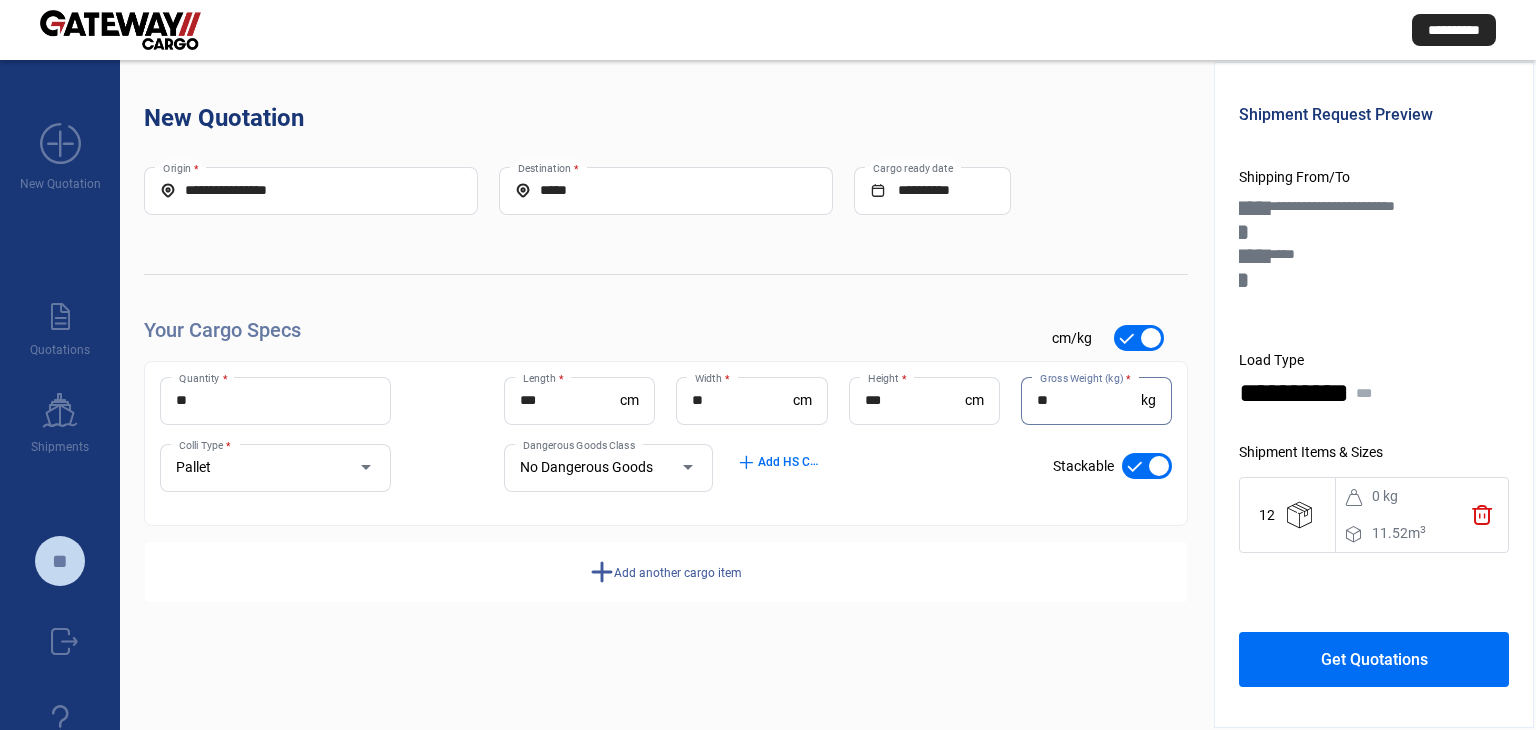 type on "**" 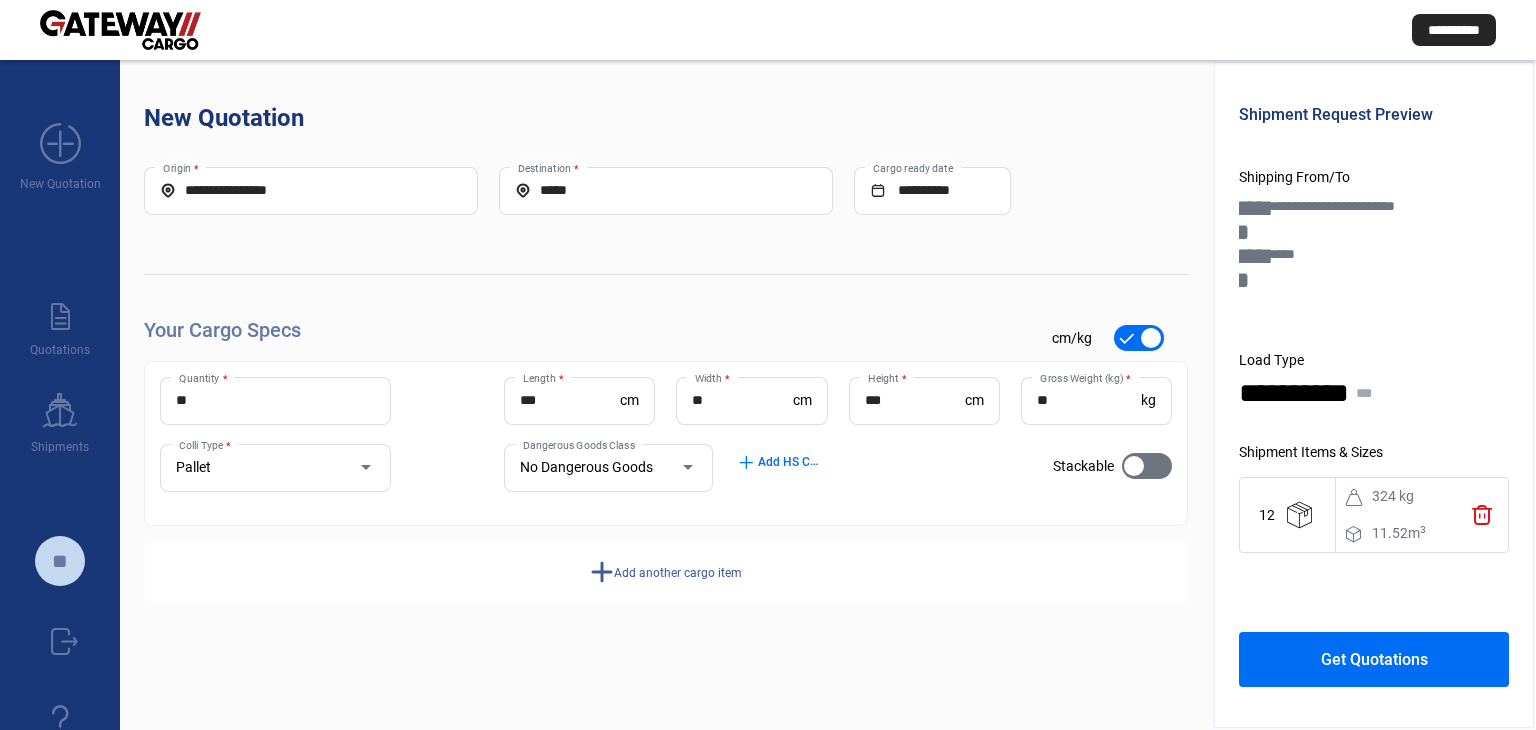 click on "Get Quotations" 